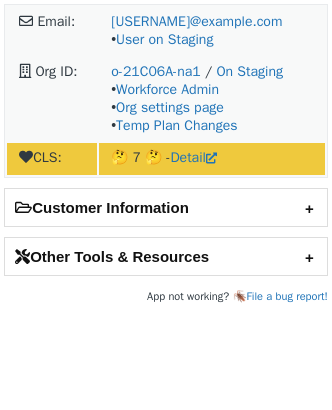 scroll, scrollTop: 0, scrollLeft: 0, axis: both 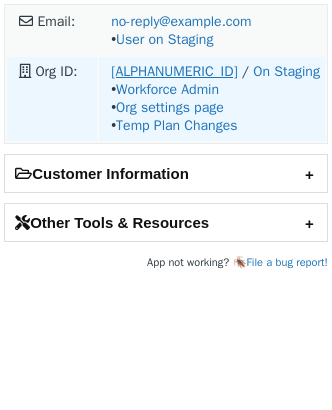 click on "[ALPHANUMERIC_ID]" at bounding box center [174, 71] 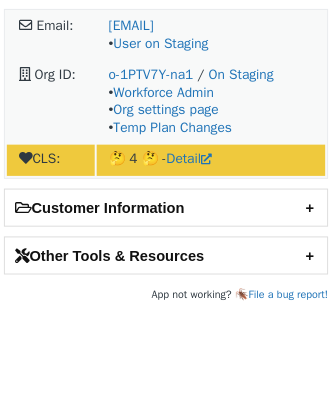 scroll, scrollTop: 0, scrollLeft: 0, axis: both 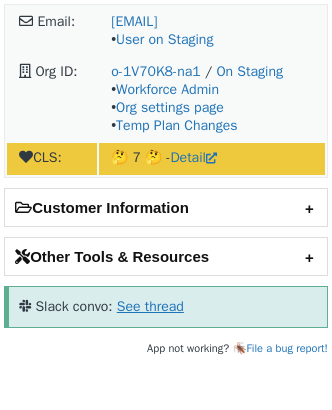 click on "See thread" at bounding box center [150, 306] 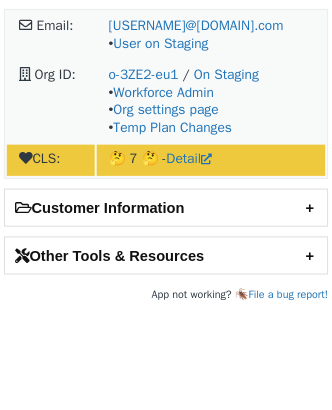 scroll, scrollTop: 0, scrollLeft: 0, axis: both 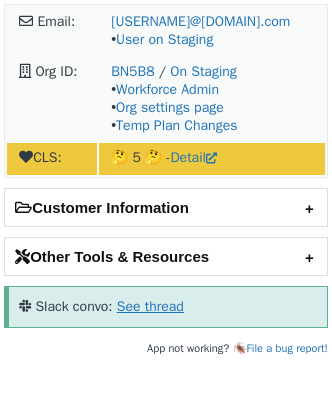 click on "See thread" at bounding box center (150, 306) 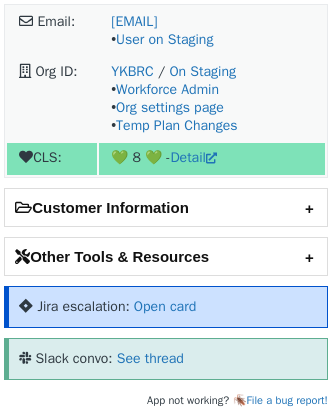 scroll, scrollTop: 0, scrollLeft: 0, axis: both 